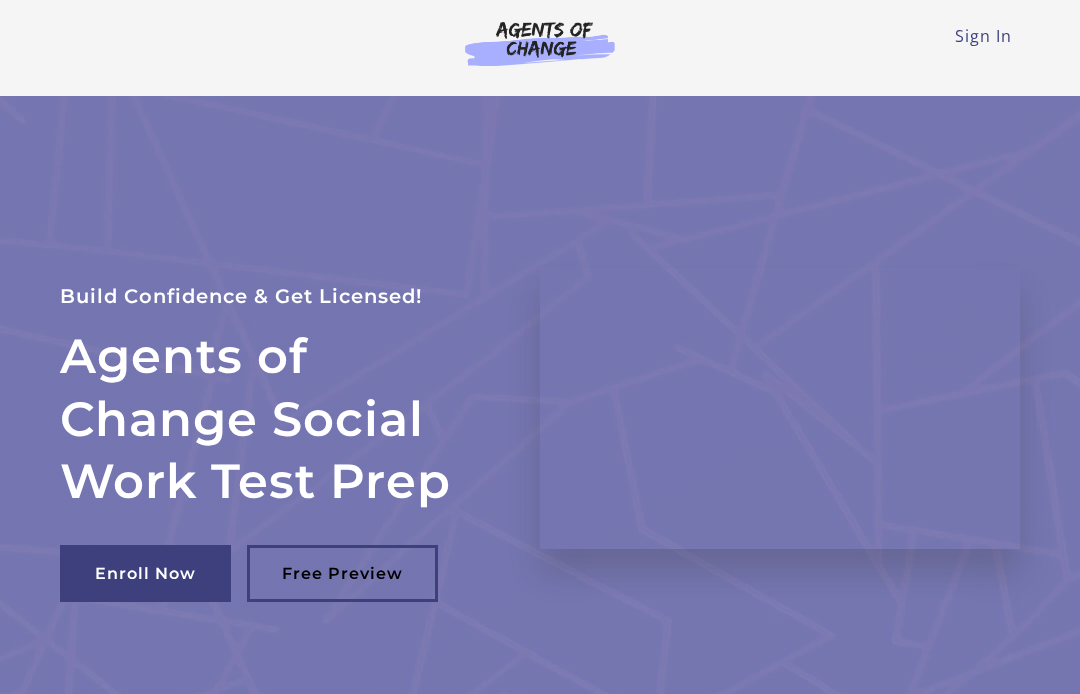 scroll, scrollTop: 0, scrollLeft: 0, axis: both 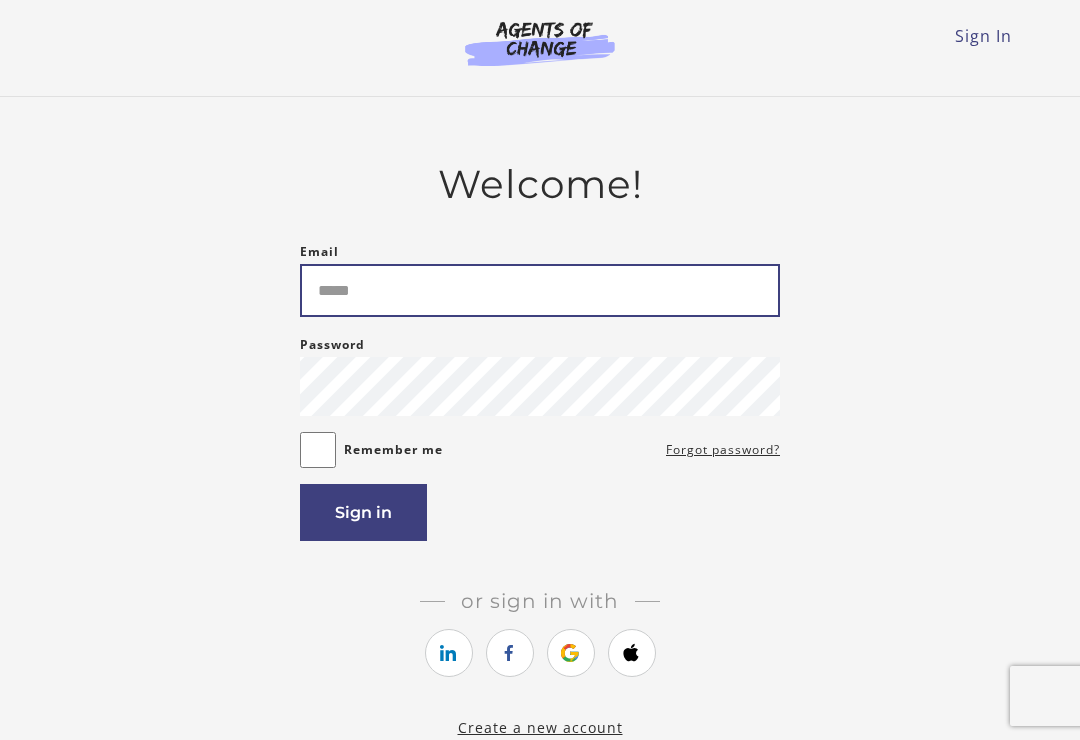 type on "**********" 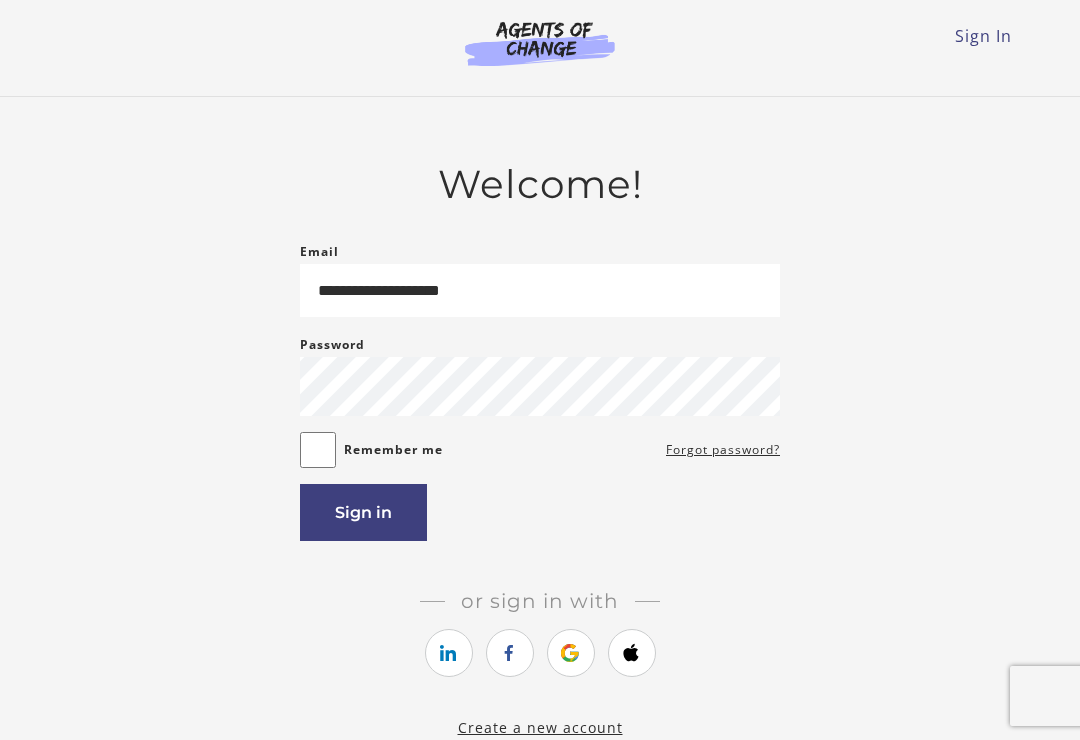 click on "Sign in" at bounding box center [363, 512] 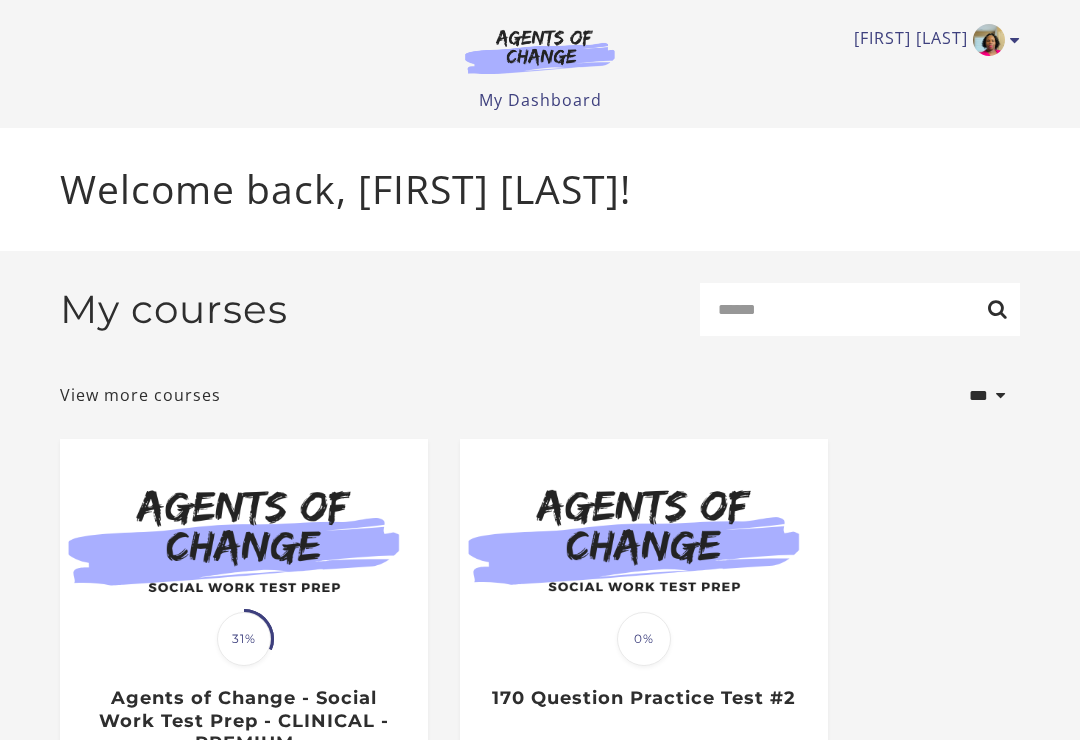 scroll, scrollTop: 0, scrollLeft: 0, axis: both 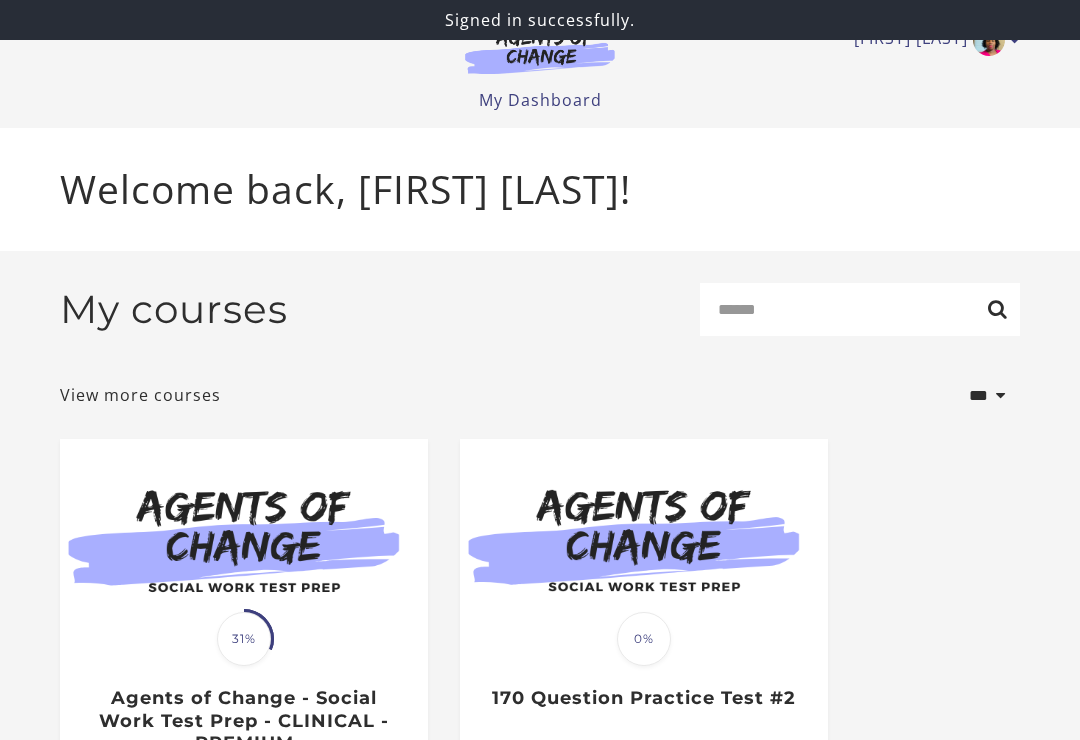 click at bounding box center [244, 538] 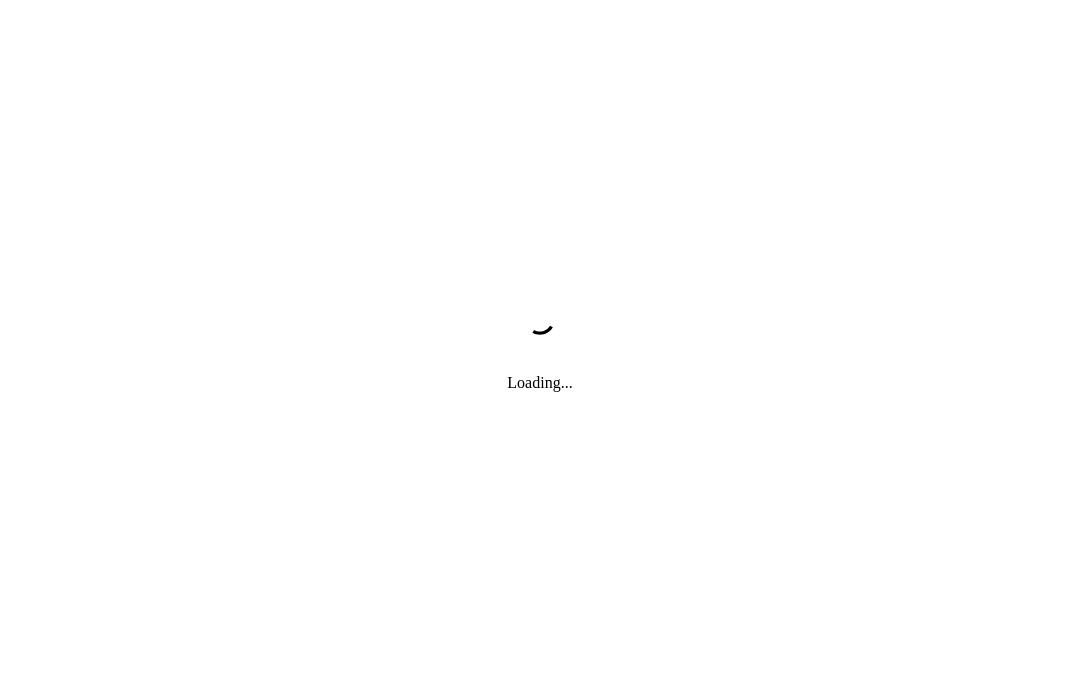 scroll, scrollTop: 0, scrollLeft: 0, axis: both 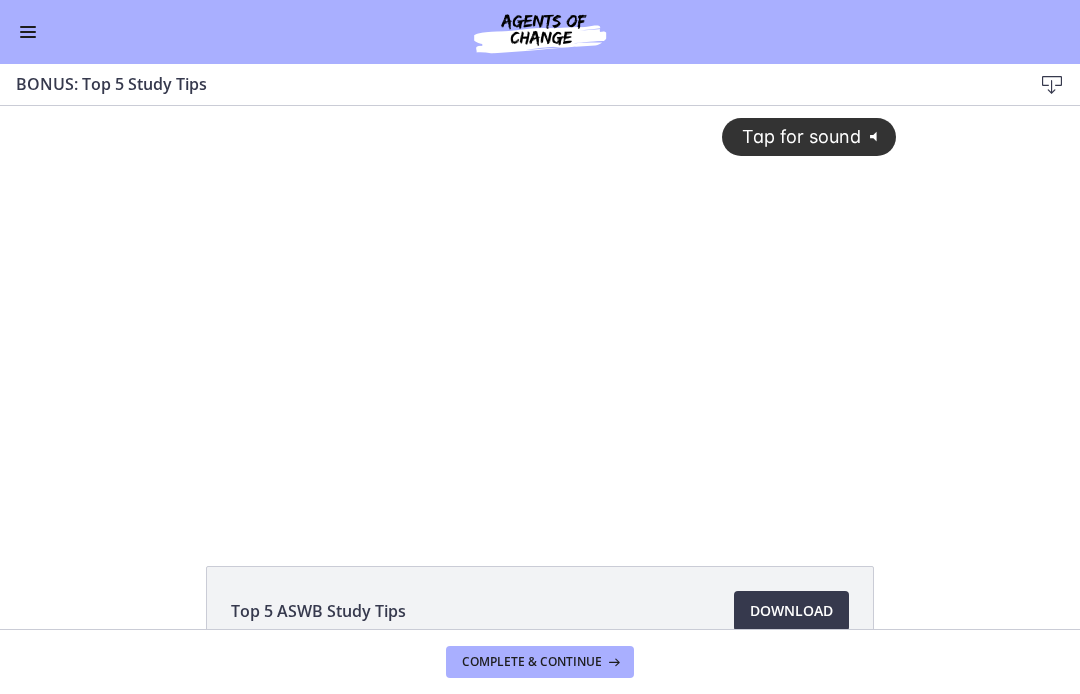 click at bounding box center (28, 32) 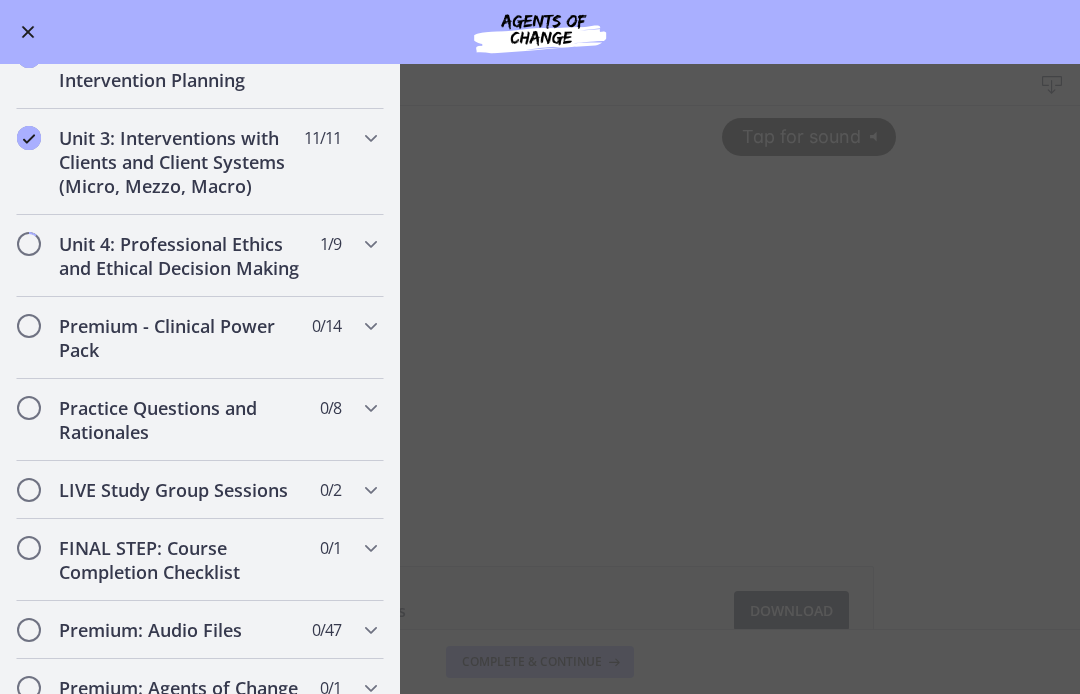 scroll, scrollTop: 1360, scrollLeft: 0, axis: vertical 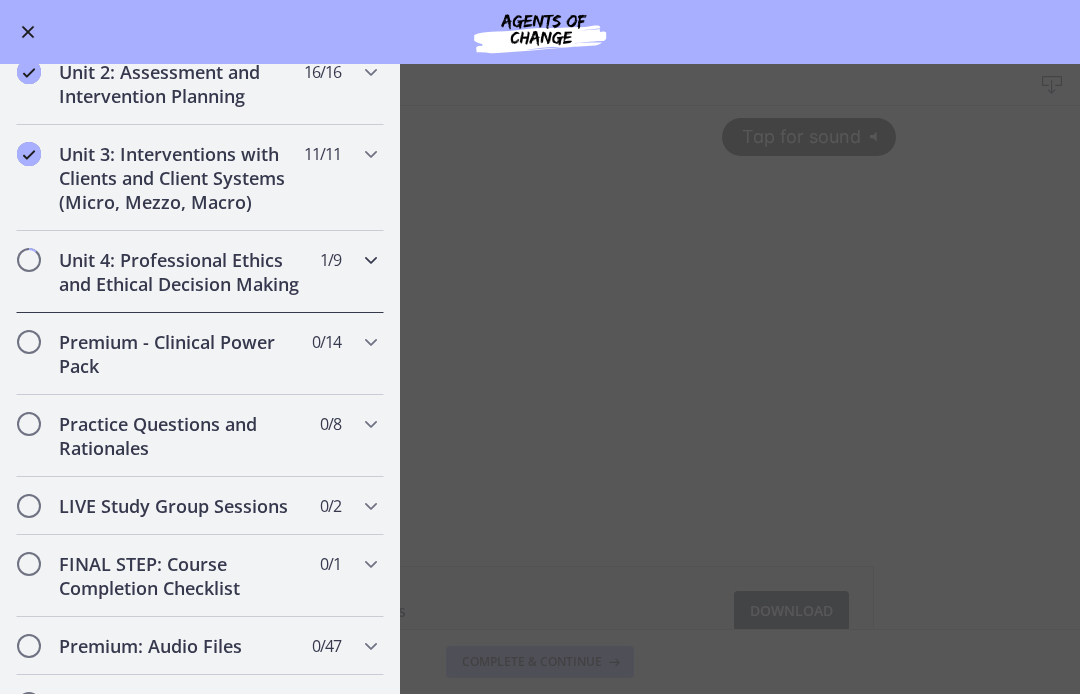 click on "Unit 4: Professional Ethics and Ethical Decision Making" at bounding box center [181, 272] 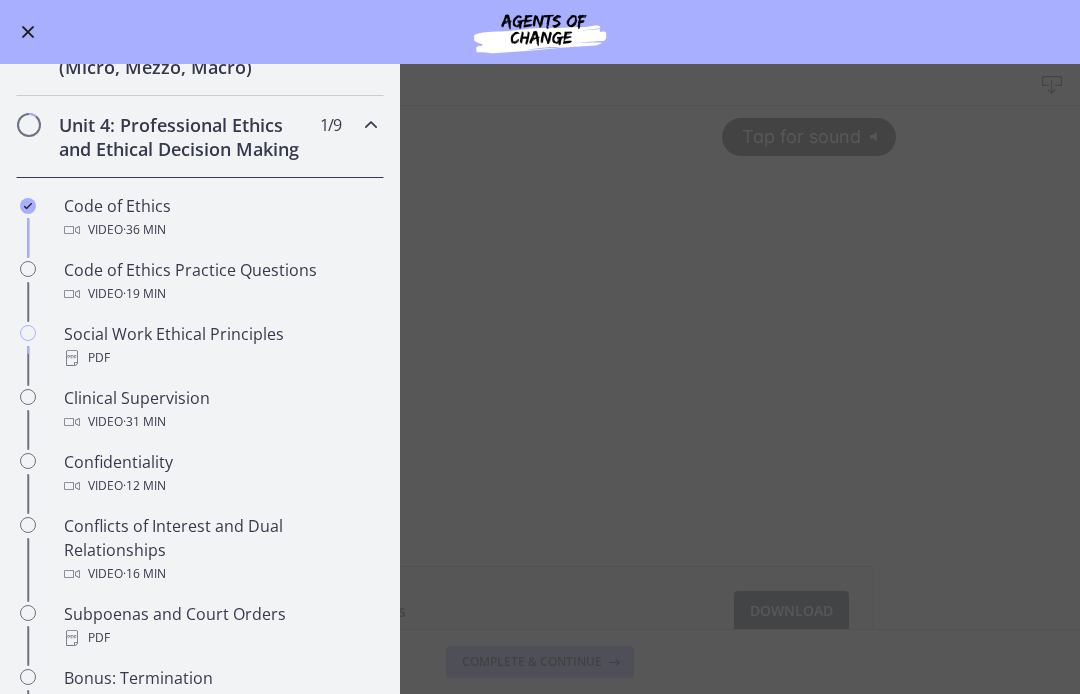 scroll, scrollTop: 701, scrollLeft: 0, axis: vertical 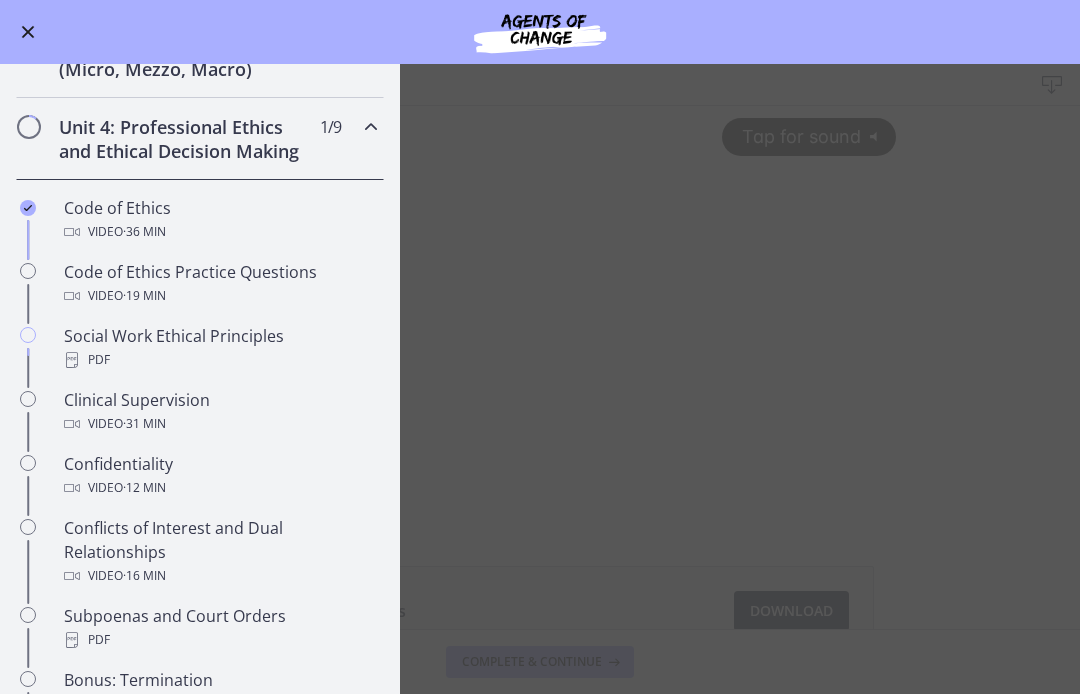 click on "Video
·  31 min" at bounding box center [220, 424] 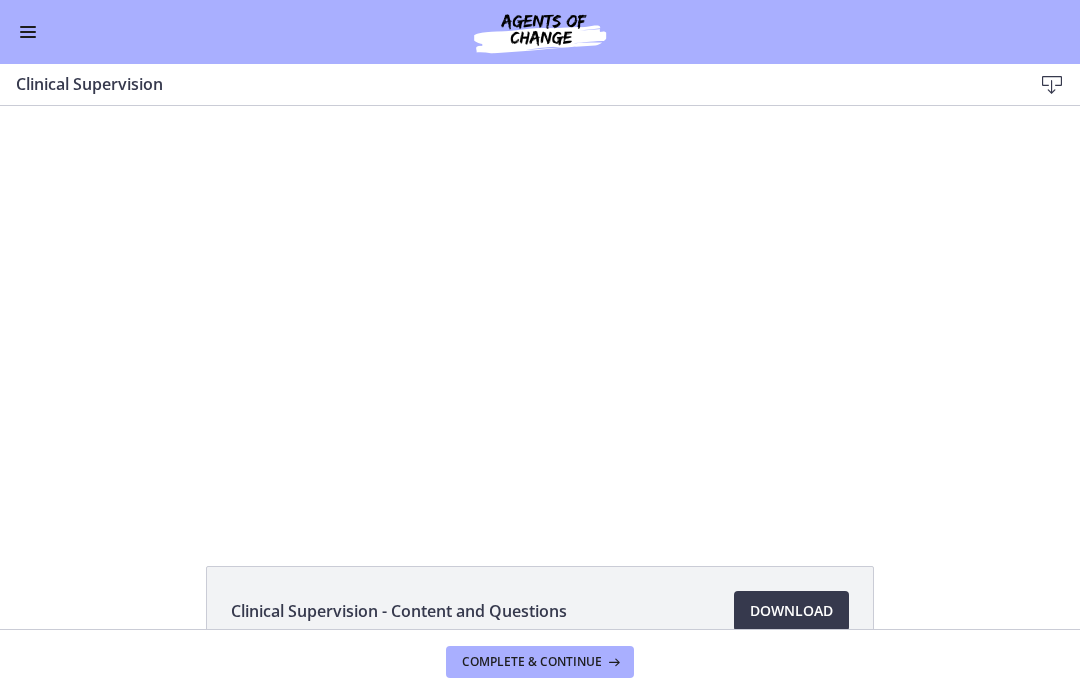 scroll, scrollTop: 0, scrollLeft: 0, axis: both 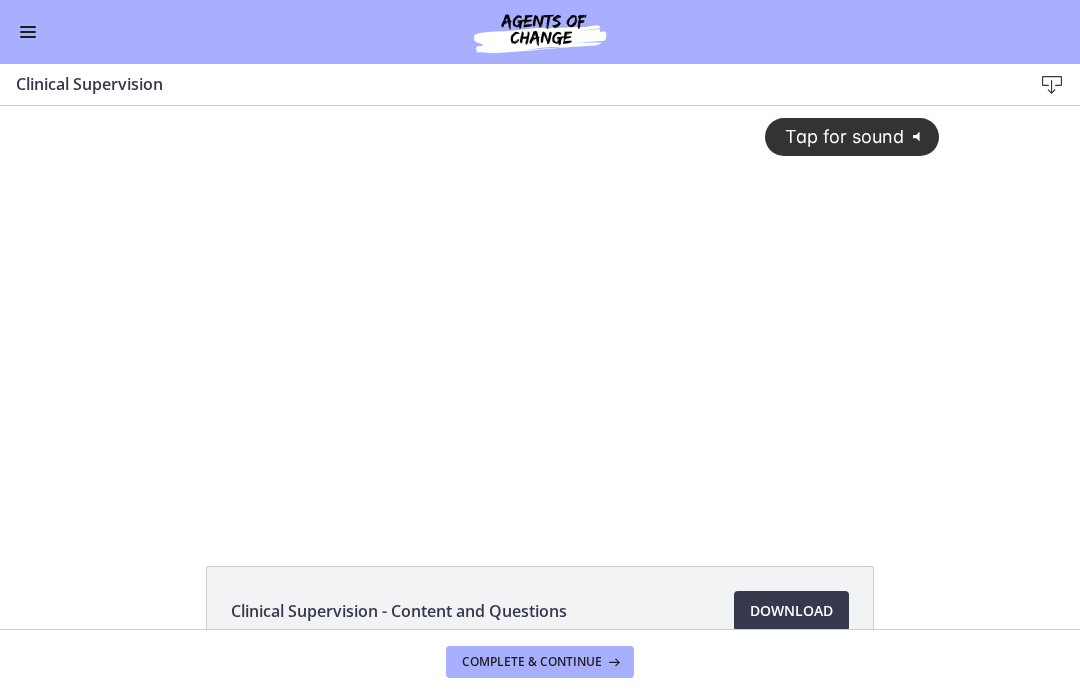 click on "@keyframes VOLUME_SMALL_WAVE_FLASH {
0% { opacity: 0; }
33% { opacity: 1; }
66% { opacity: 1; }
100% { opacity: 0; }
}
@keyframes VOLUME_LARGE_WAVE_FLASH {
0% { opacity: 0; }
33% { opacity: 1; }
66% { opacity: 1; }
100% { opacity: 0; }
}
.volume__small-wave {
animation: VOLUME_SMALL_WAVE_FLASH 2s infinite;
opacity: 0;
}
.volume__large-wave {
animation: VOLUME_LARGE_WAVE_FLASH 2s infinite .3s;
opacity: 0;
}" 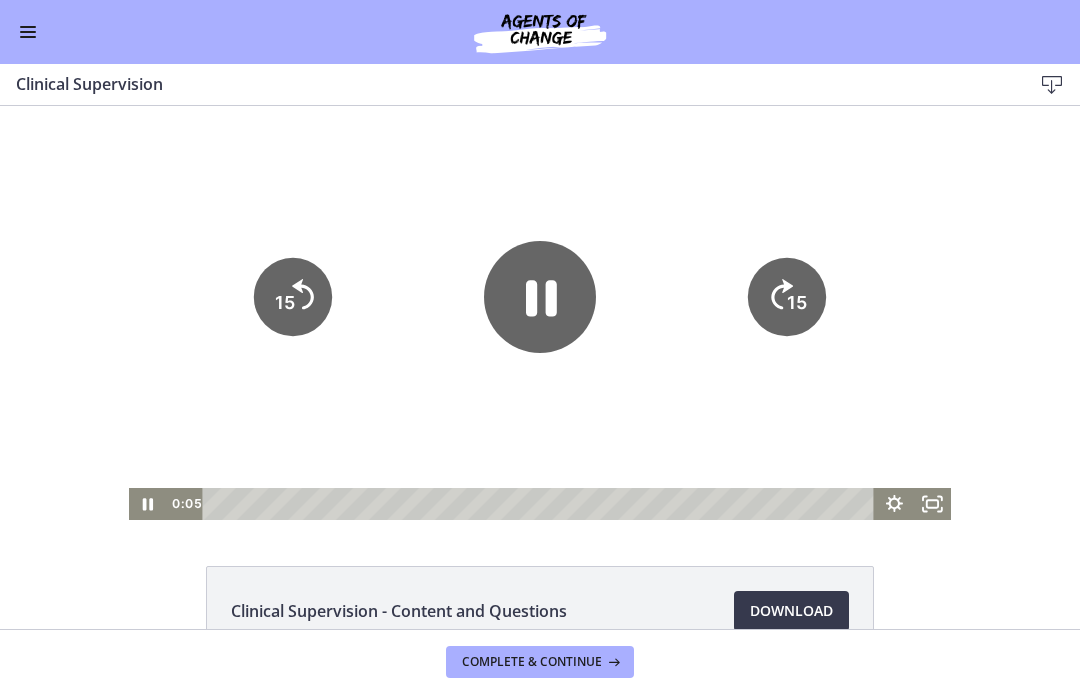 click 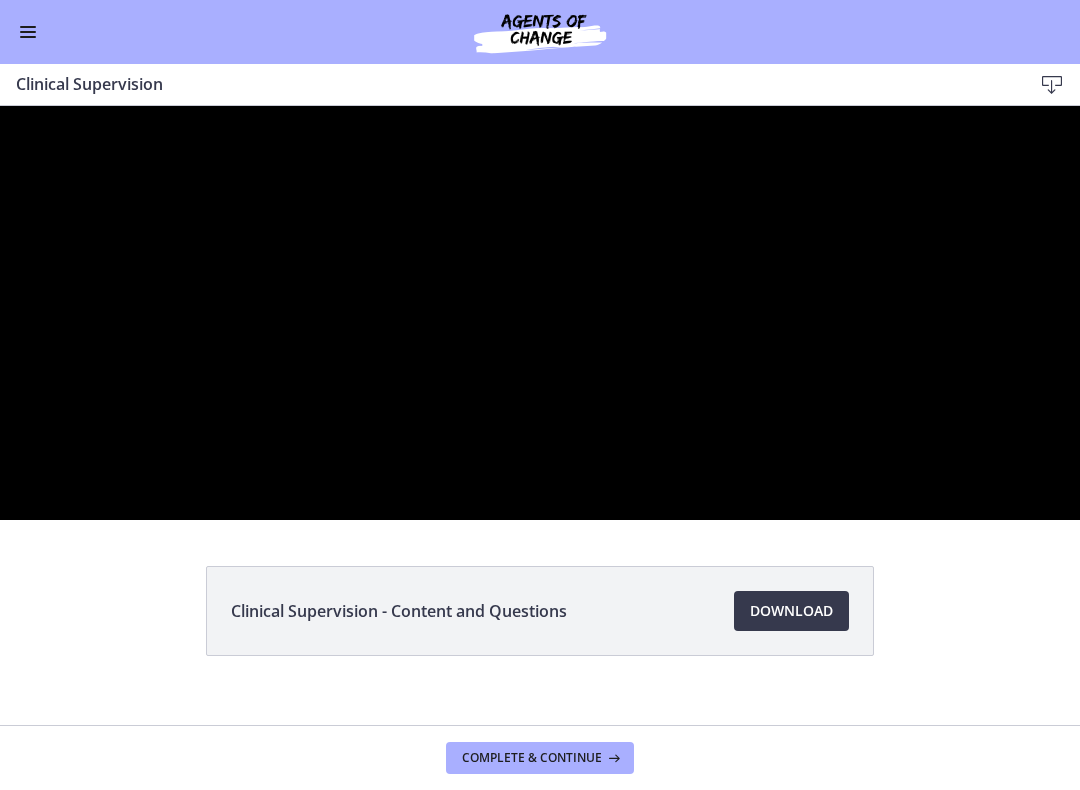 click at bounding box center [540, 313] 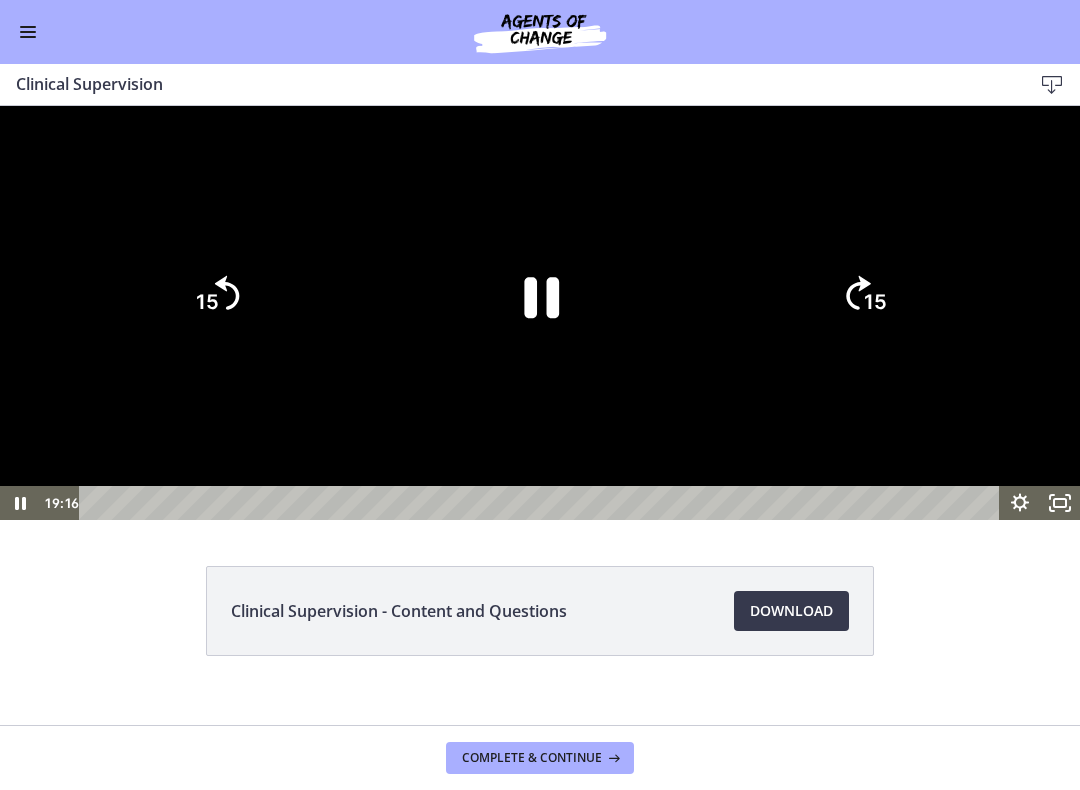 click 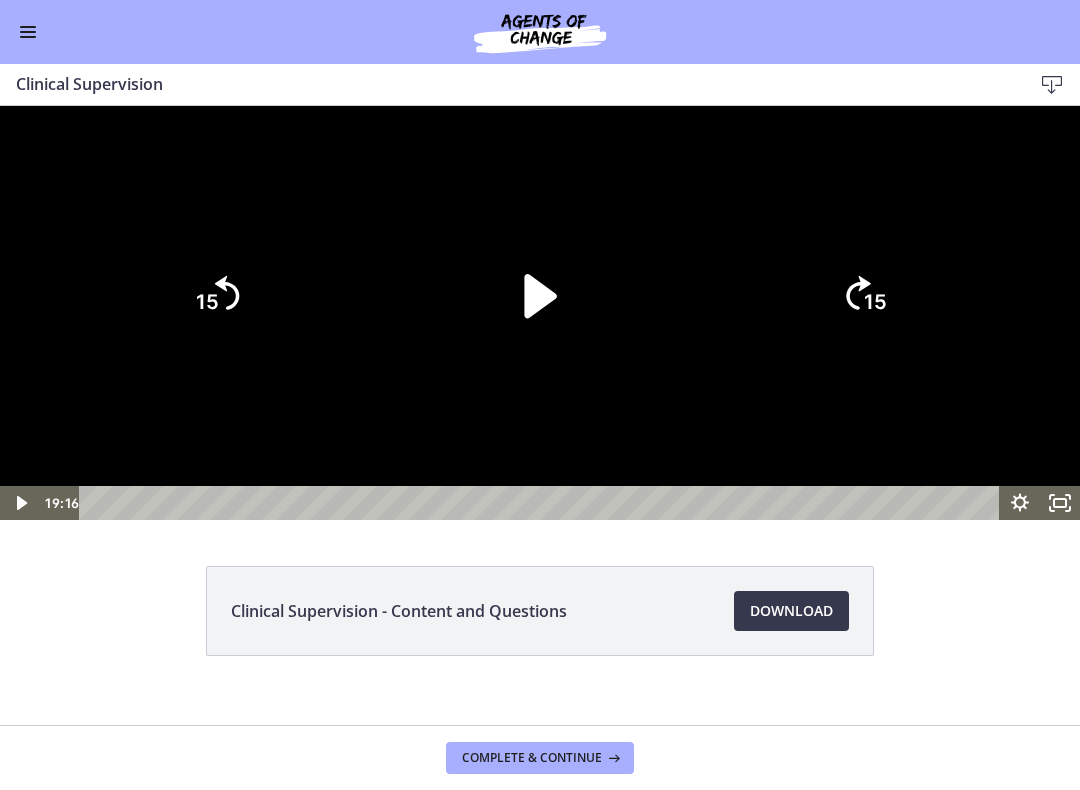 click 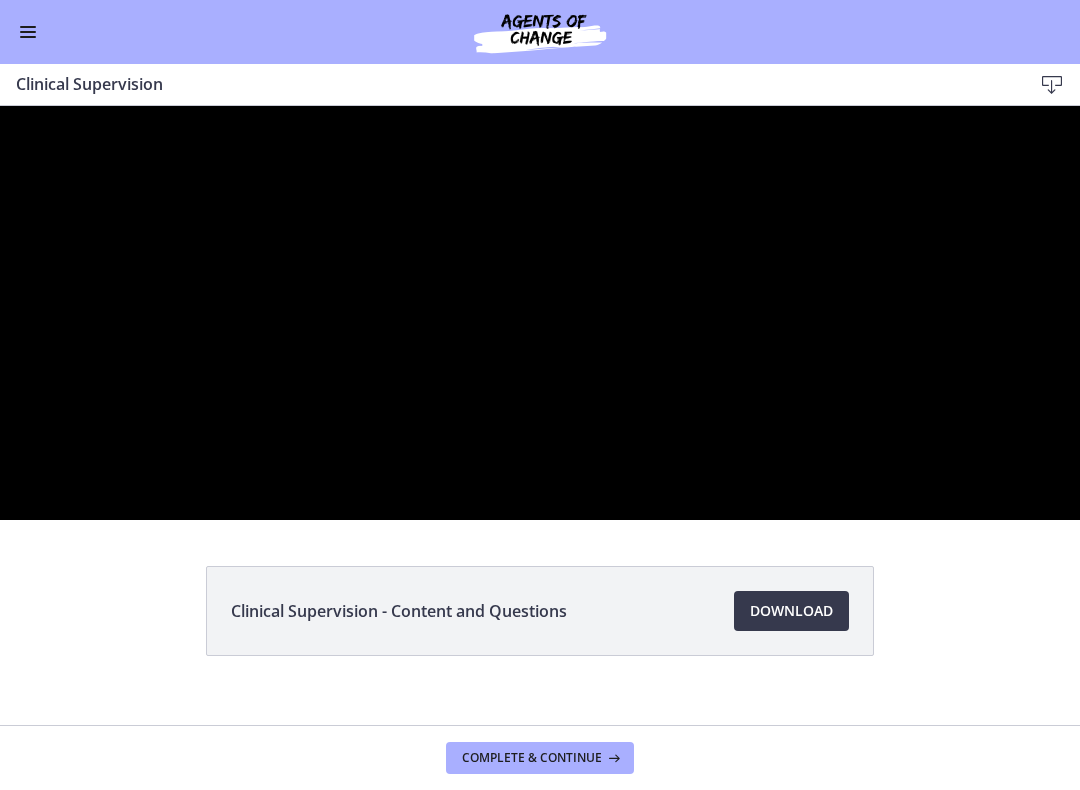 click at bounding box center (540, 313) 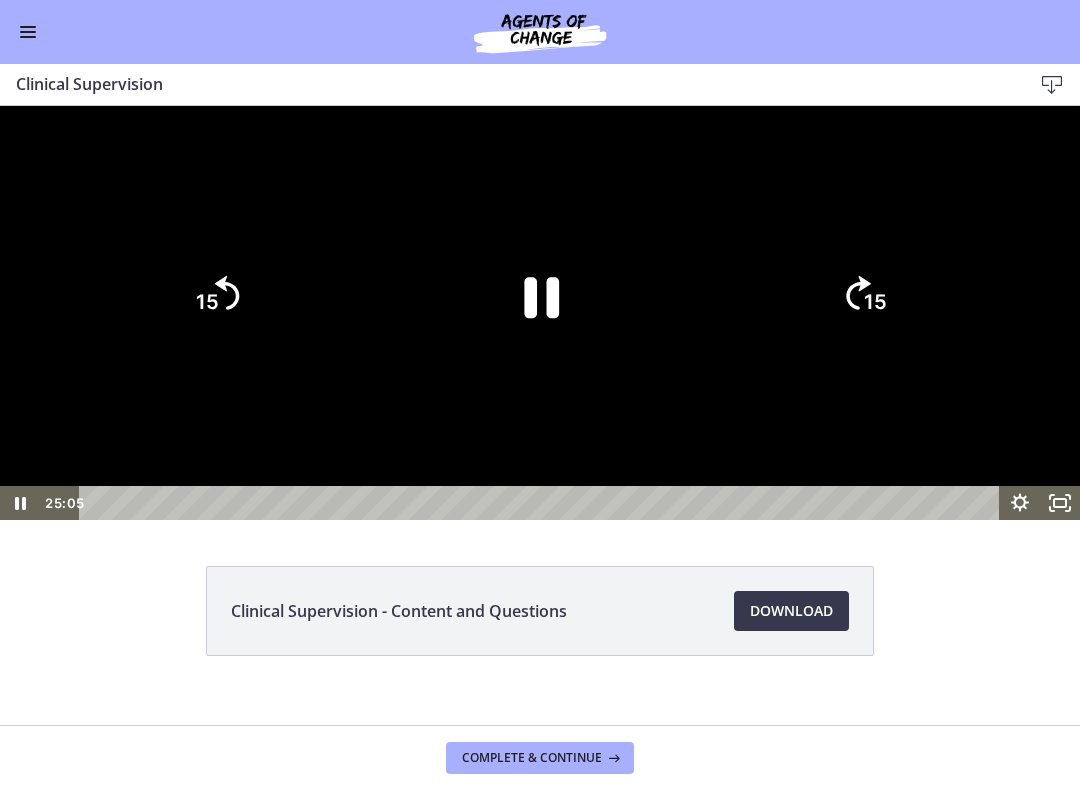 click on "15" 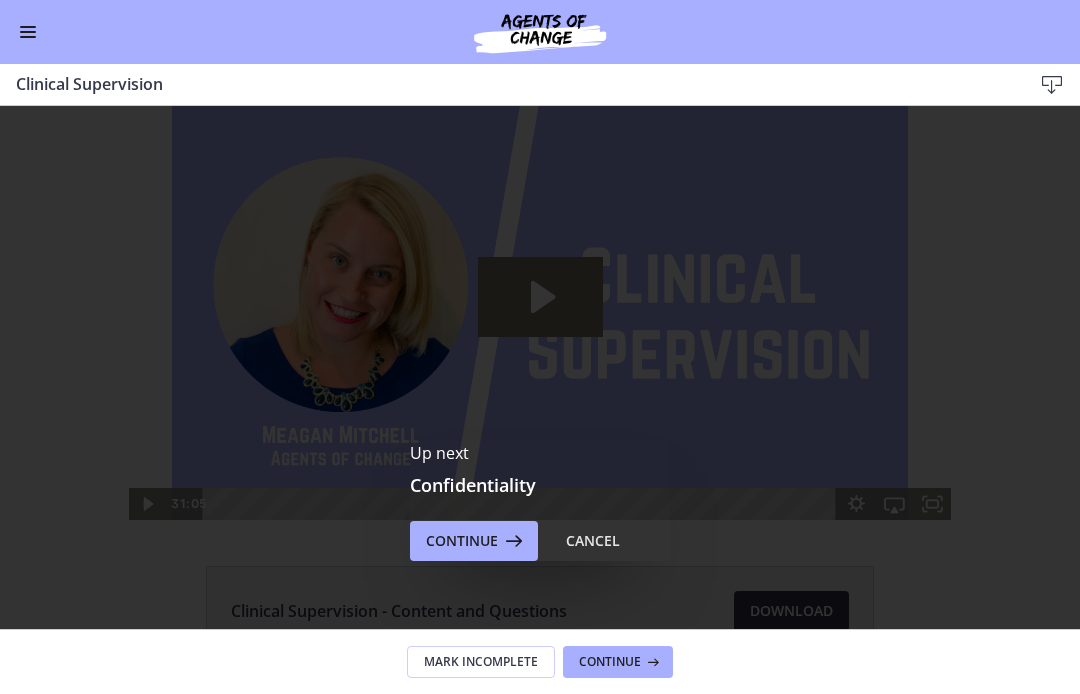 scroll, scrollTop: 0, scrollLeft: 0, axis: both 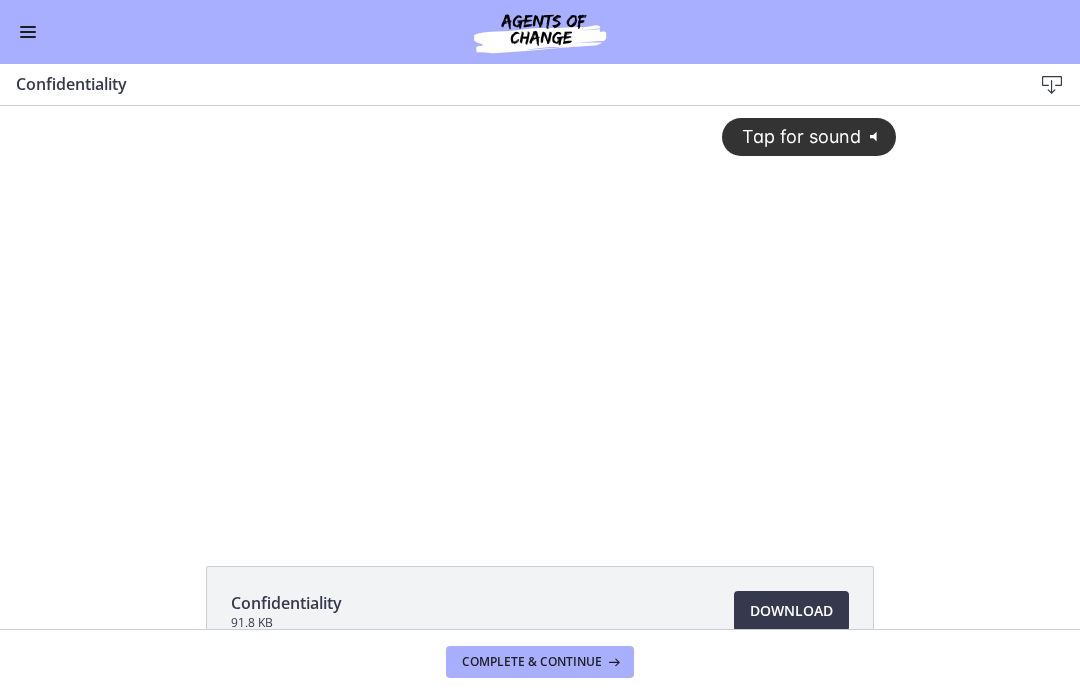 click on "@keyframes VOLUME_SMALL_WAVE_FLASH {
0% { opacity: 0; }
33% { opacity: 1; }
66% { opacity: 1; }
100% { opacity: 0; }
}
@keyframes VOLUME_LARGE_WAVE_FLASH {
0% { opacity: 0; }
33% { opacity: 1; }
66% { opacity: 1; }
100% { opacity: 0; }
}
.volume__small-wave {
animation: VOLUME_SMALL_WAVE_FLASH 2s infinite;
opacity: 0;
}
.volume__large-wave {
animation: VOLUME_LARGE_WAVE_FLASH 2s infinite .3s;
opacity: 0;
}" 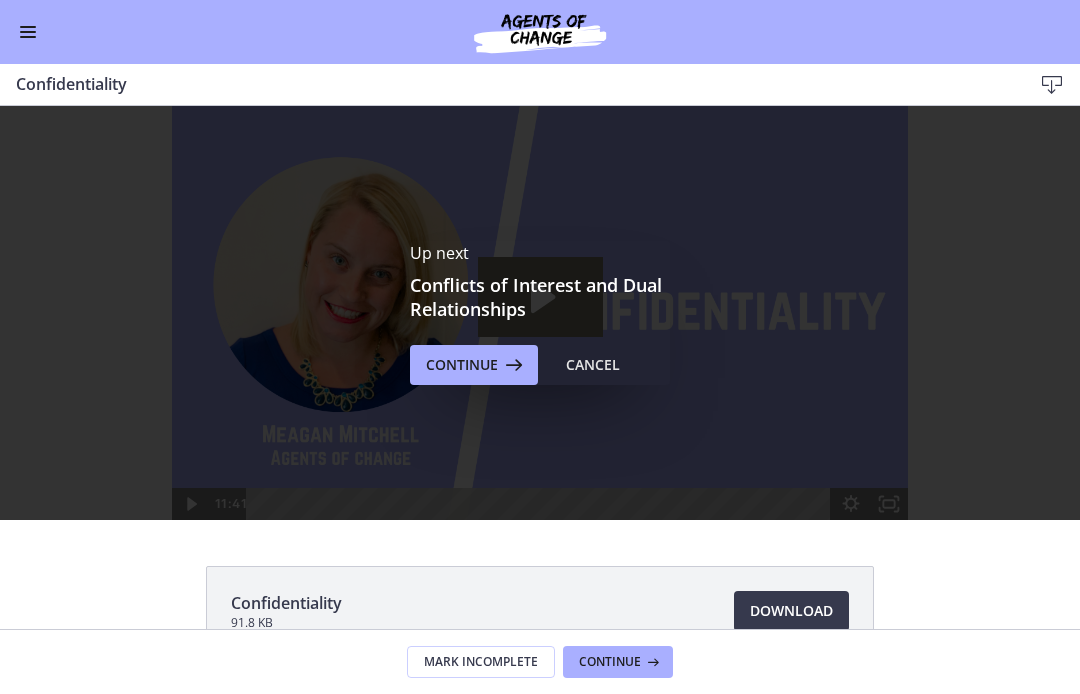 scroll, scrollTop: 0, scrollLeft: 0, axis: both 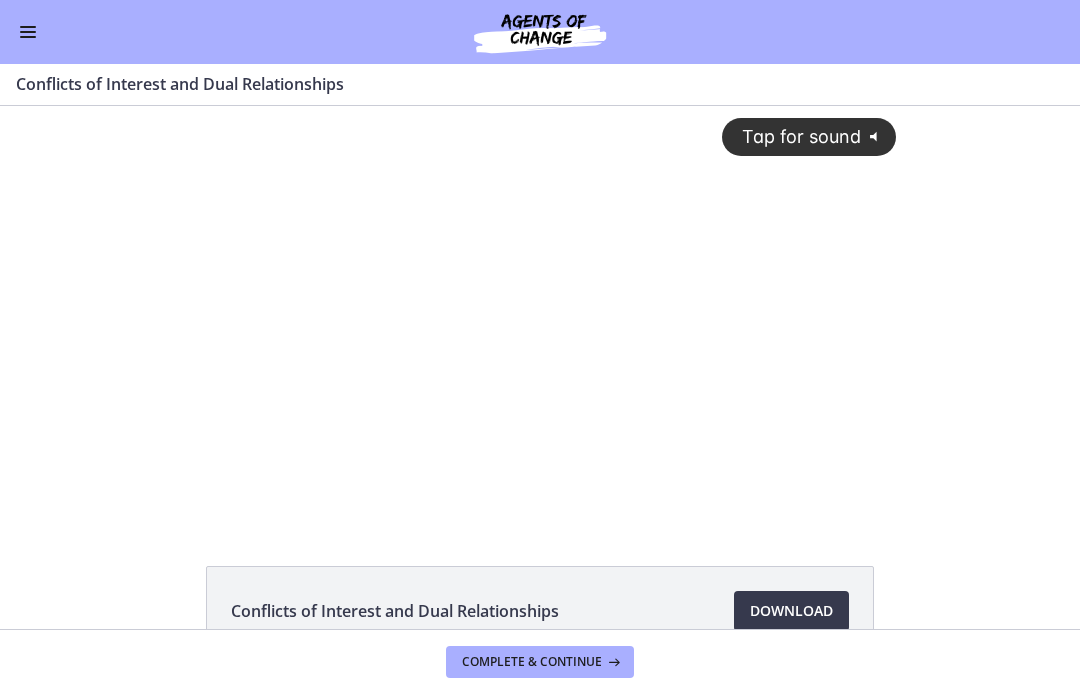 click on "Tap for sound
@keyframes VOLUME_SMALL_WAVE_FLASH {
0% { opacity: 0; }
33% { opacity: 1; }
66% { opacity: 1; }
100% { opacity: 0; }
}
@keyframes VOLUME_LARGE_WAVE_FLASH {
0% { opacity: 0; }
33% { opacity: 1; }
66% { opacity: 1; }
100% { opacity: 0; }
}
.volume__small-wave {
animation: VOLUME_SMALL_WAVE_FLASH 2s infinite;
opacity: 0;
}
.volume__large-wave {
animation: VOLUME_LARGE_WAVE_FLASH 2s infinite .3s;
opacity: 0;
}" at bounding box center [809, 136] 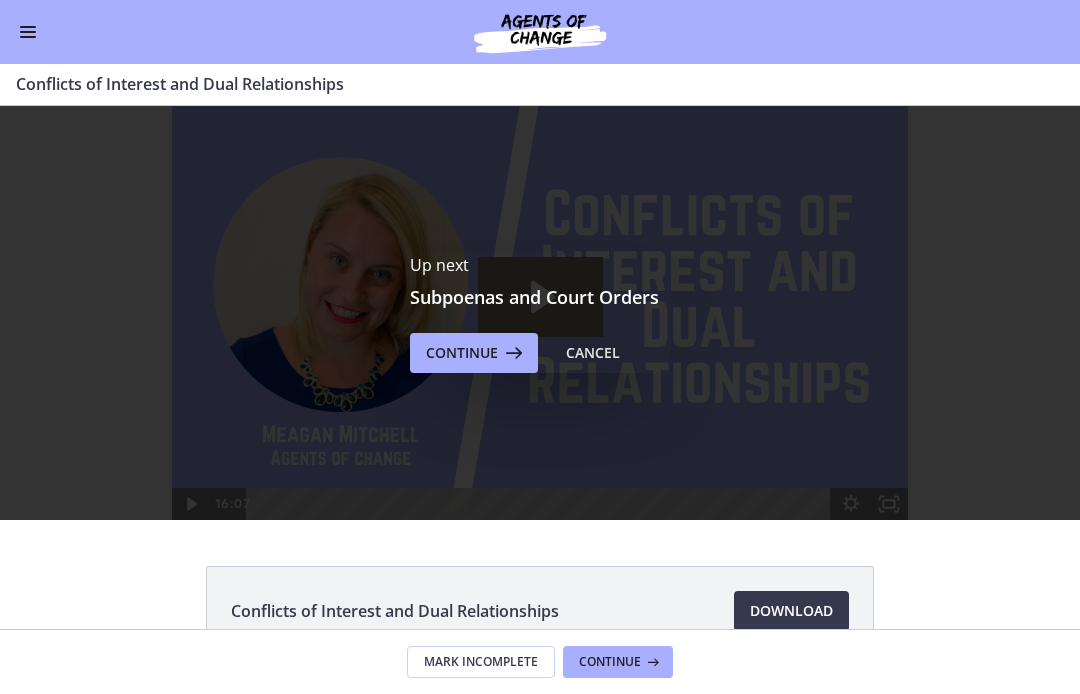 scroll, scrollTop: 0, scrollLeft: 0, axis: both 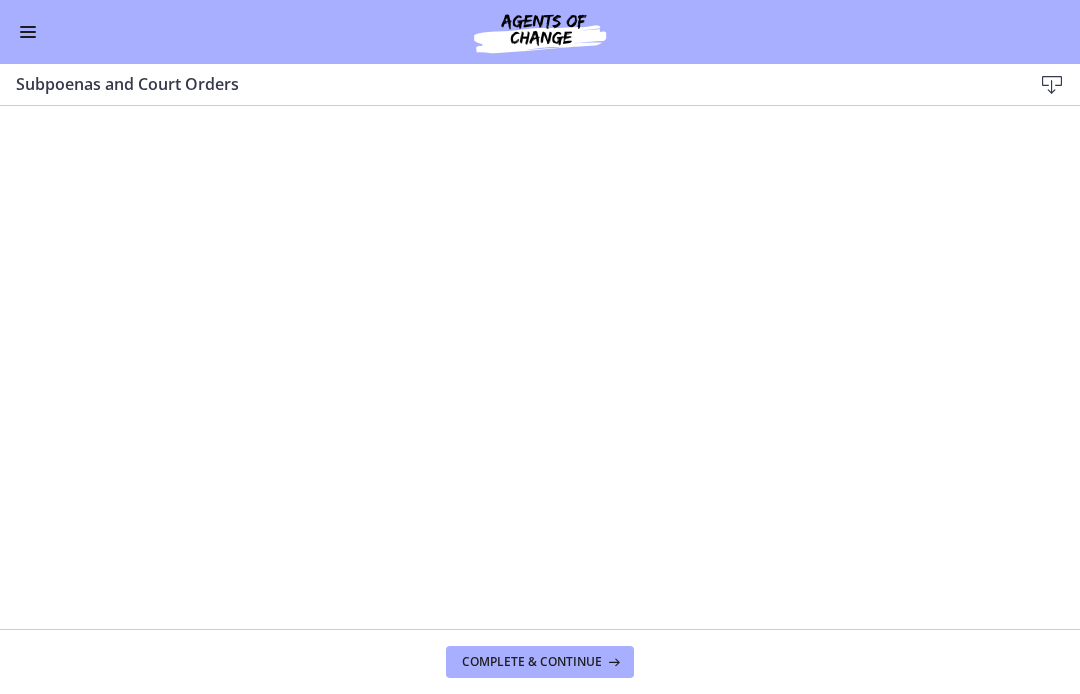 click on "Complete & continue" at bounding box center (532, 662) 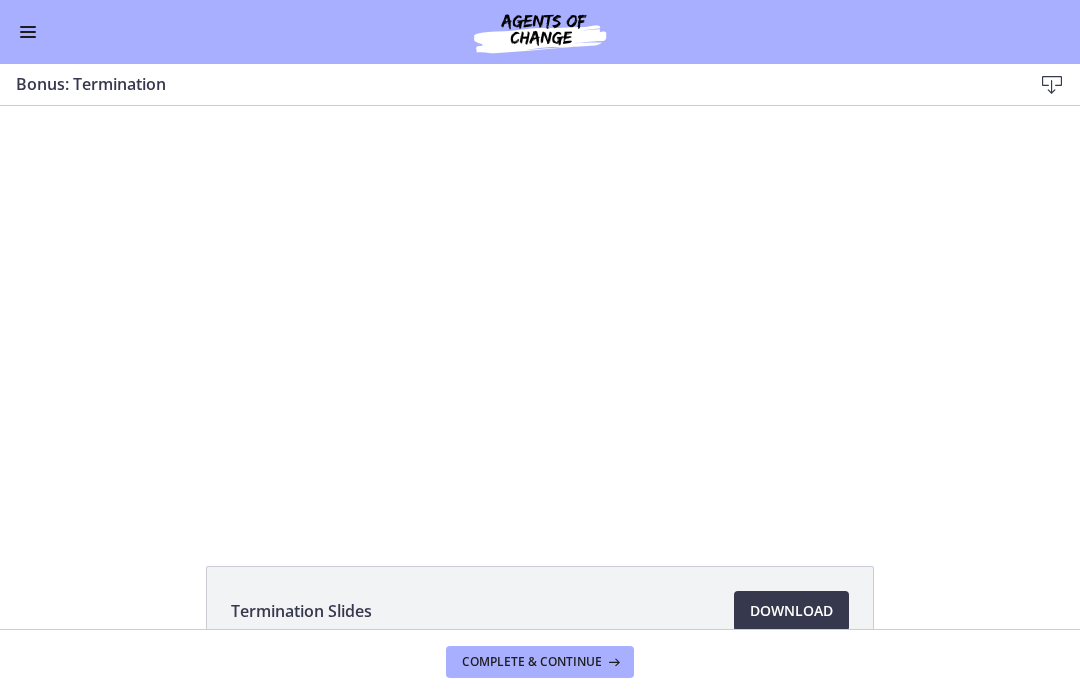 scroll, scrollTop: 0, scrollLeft: 0, axis: both 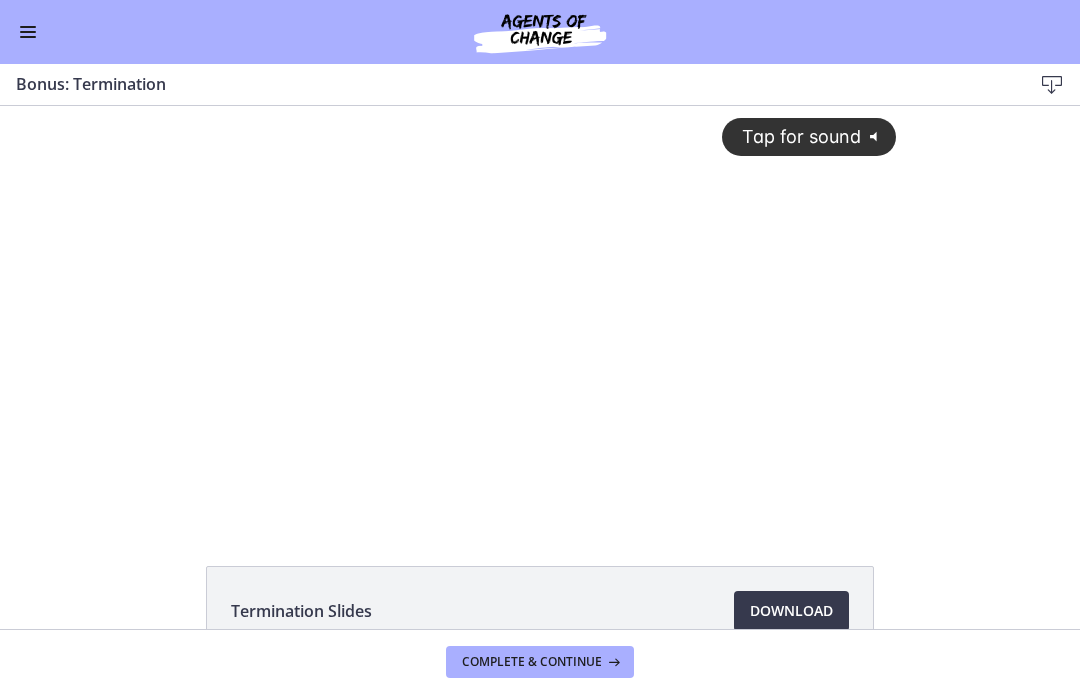 click on "Complete & continue" at bounding box center [532, 662] 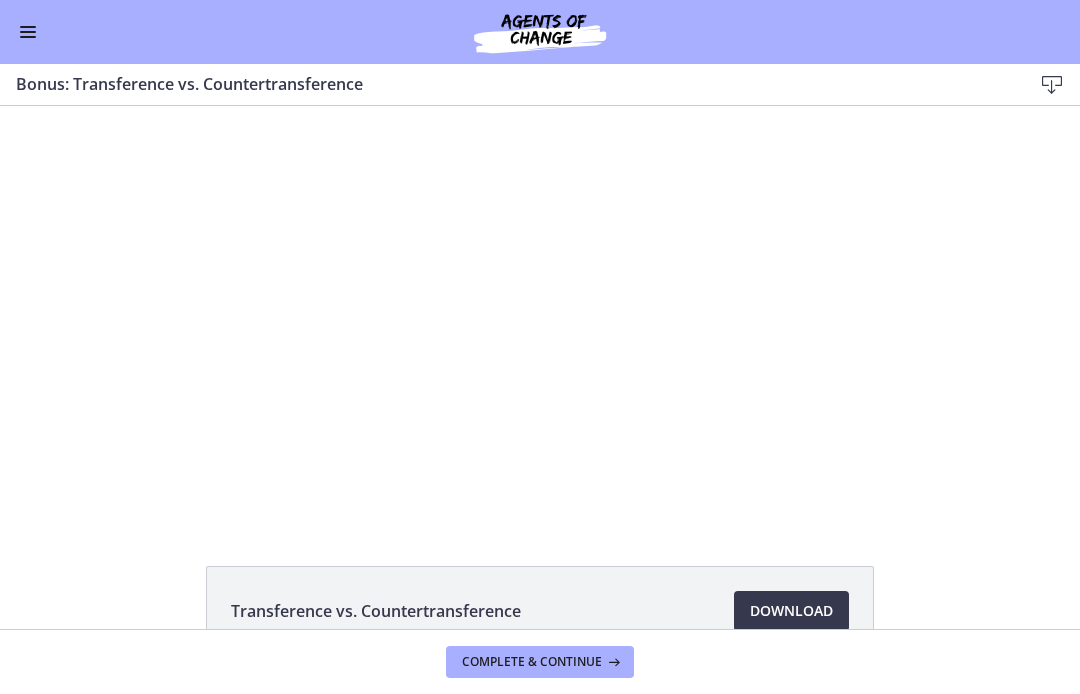 scroll, scrollTop: 0, scrollLeft: 0, axis: both 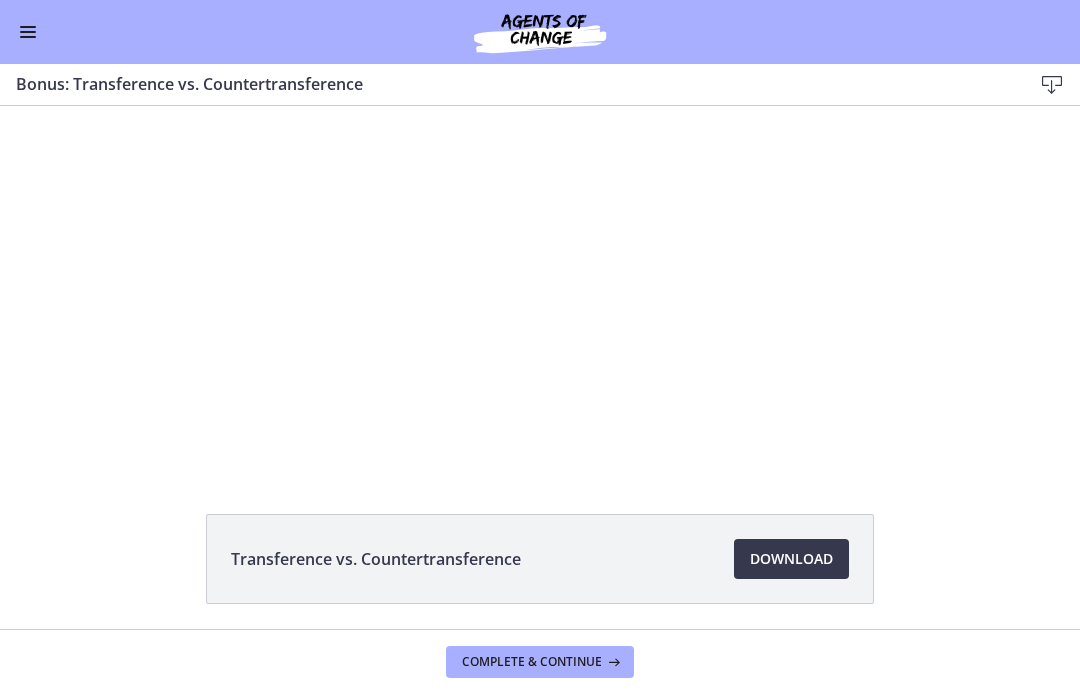 click on "Complete & continue" at bounding box center [532, 662] 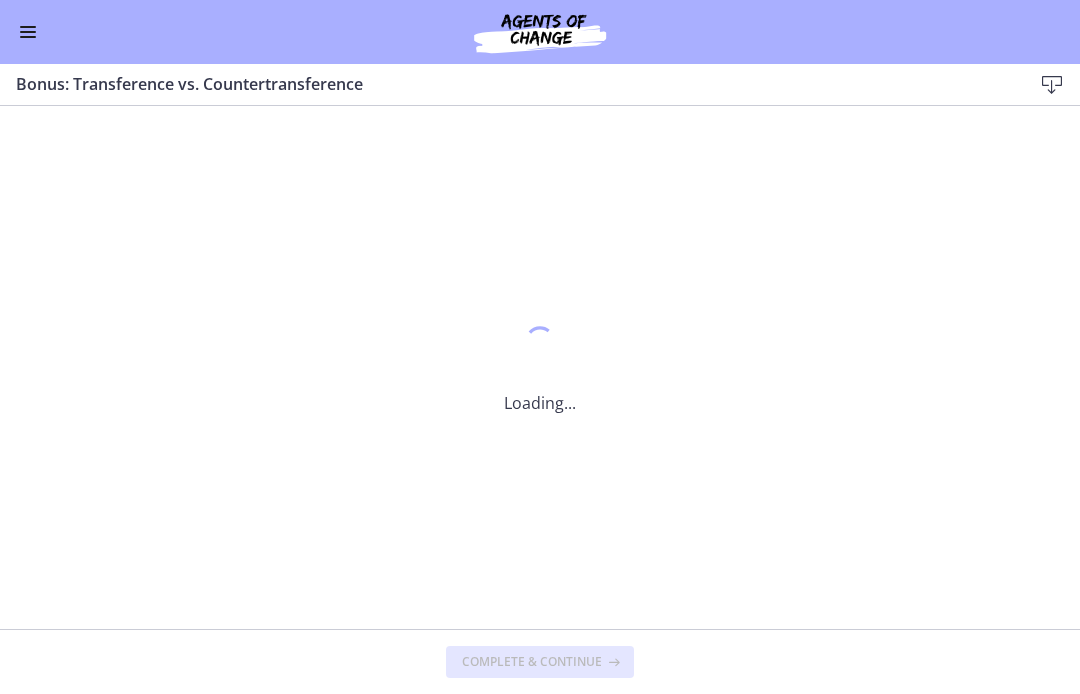scroll, scrollTop: 0, scrollLeft: 0, axis: both 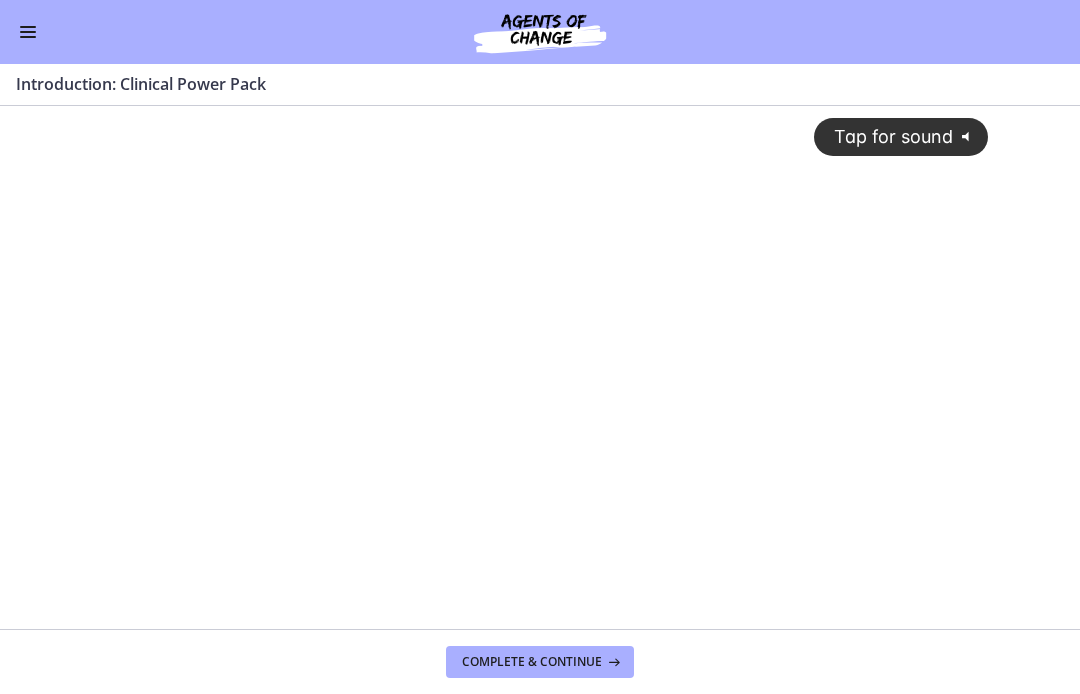 click on "Complete & continue" at bounding box center [532, 662] 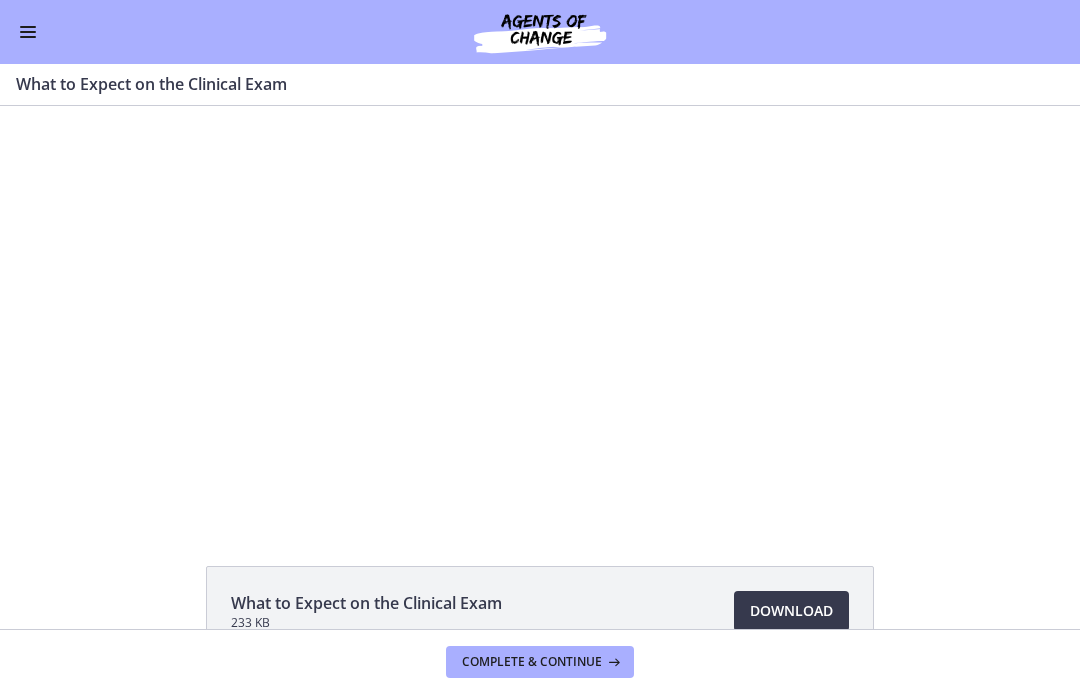 scroll, scrollTop: 0, scrollLeft: 0, axis: both 